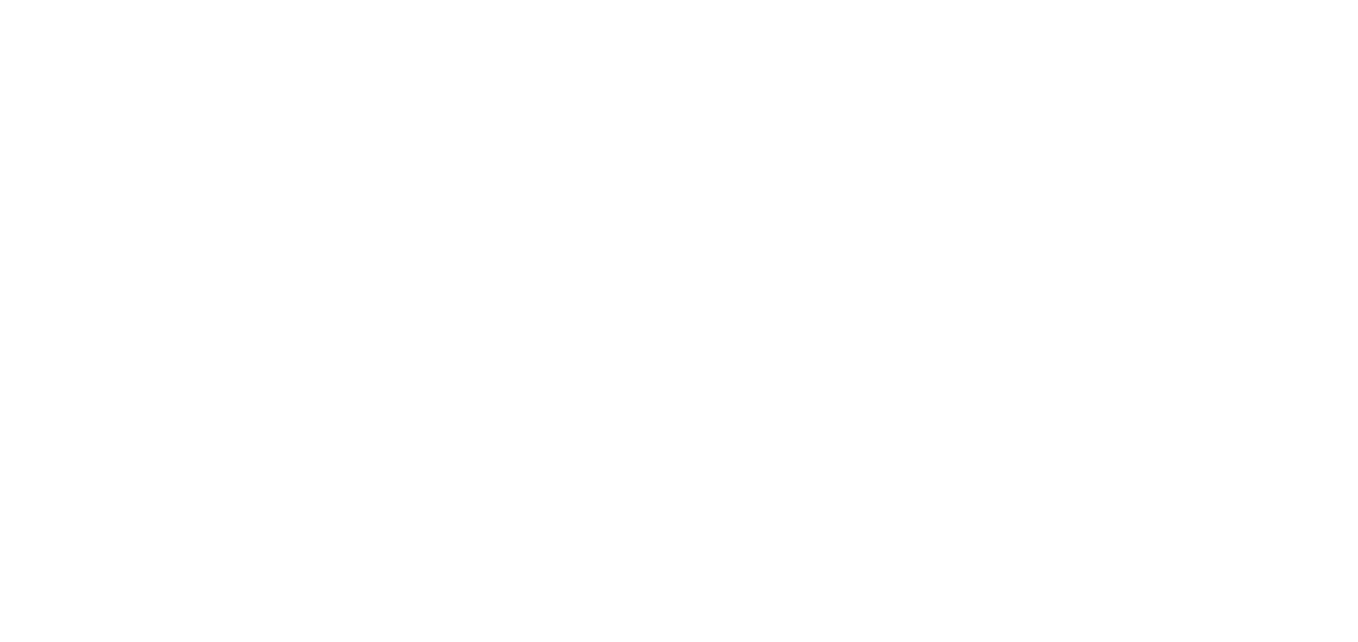 scroll, scrollTop: 0, scrollLeft: 0, axis: both 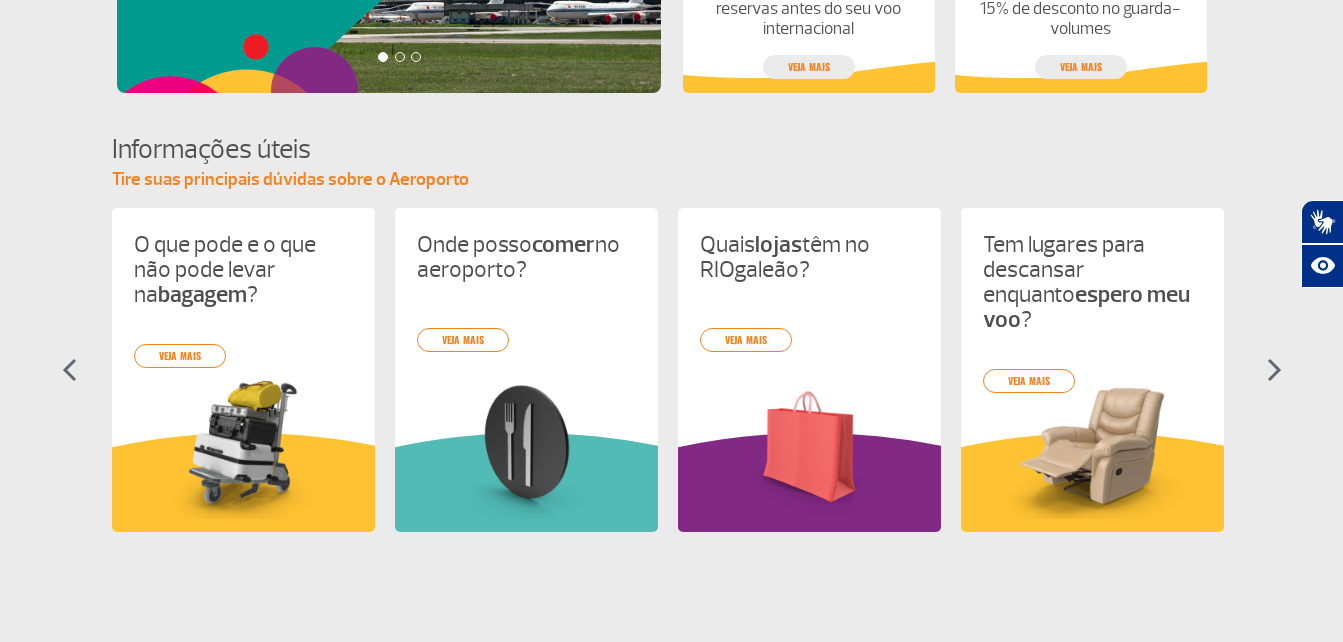 click at bounding box center (1274, 370) 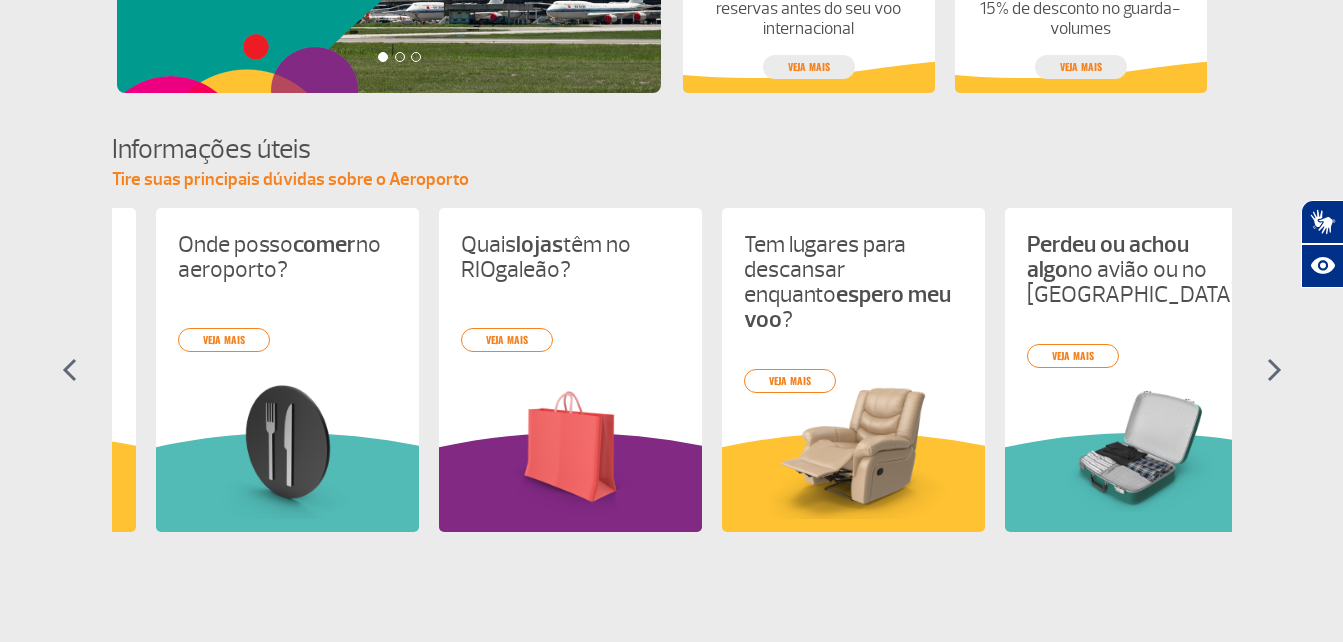 scroll, scrollTop: 0, scrollLeft: 283, axis: horizontal 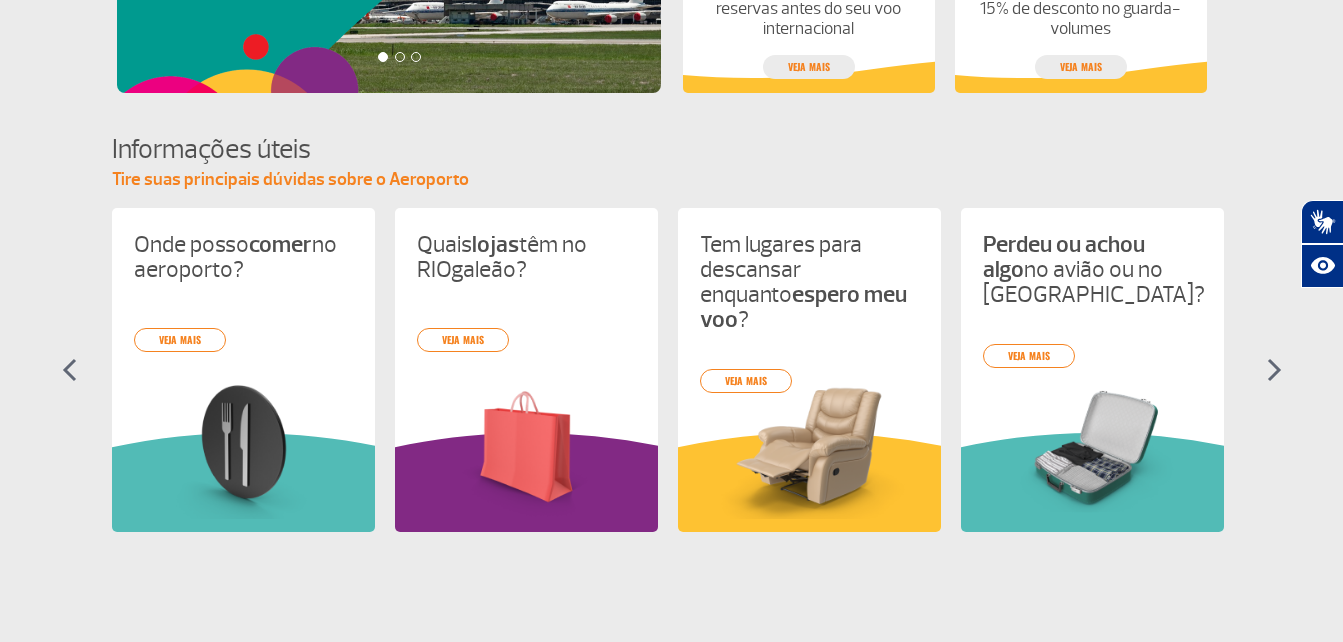 click at bounding box center [1274, 370] 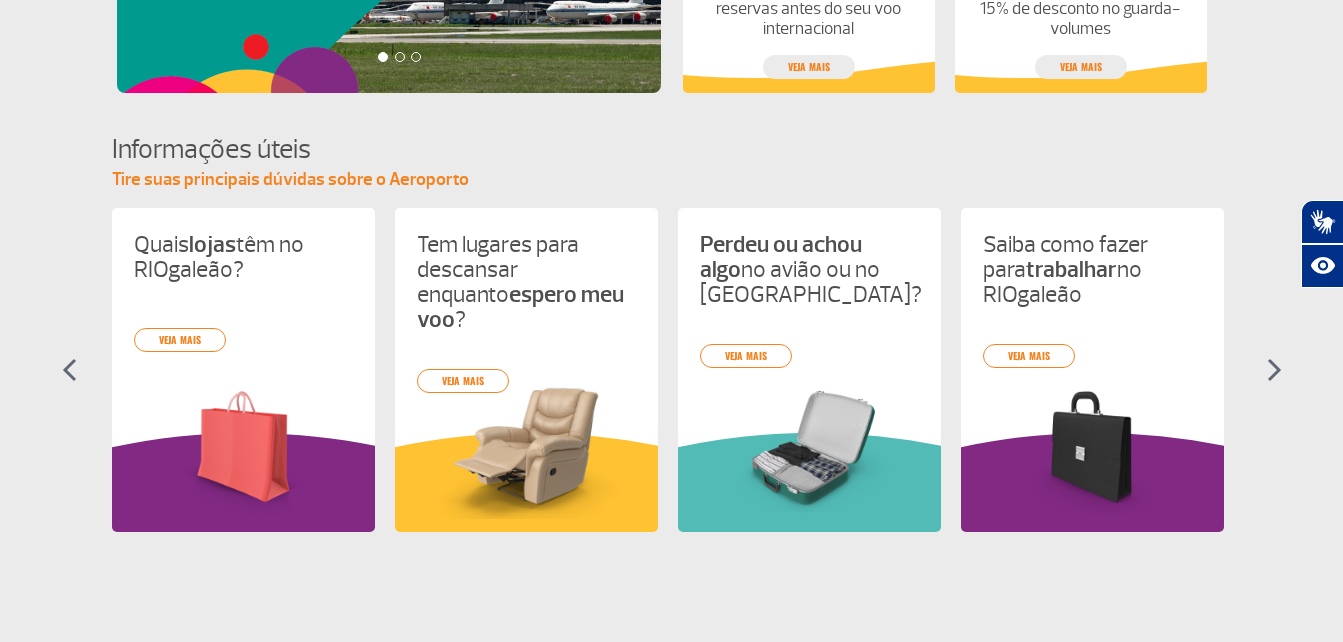click at bounding box center (1274, 370) 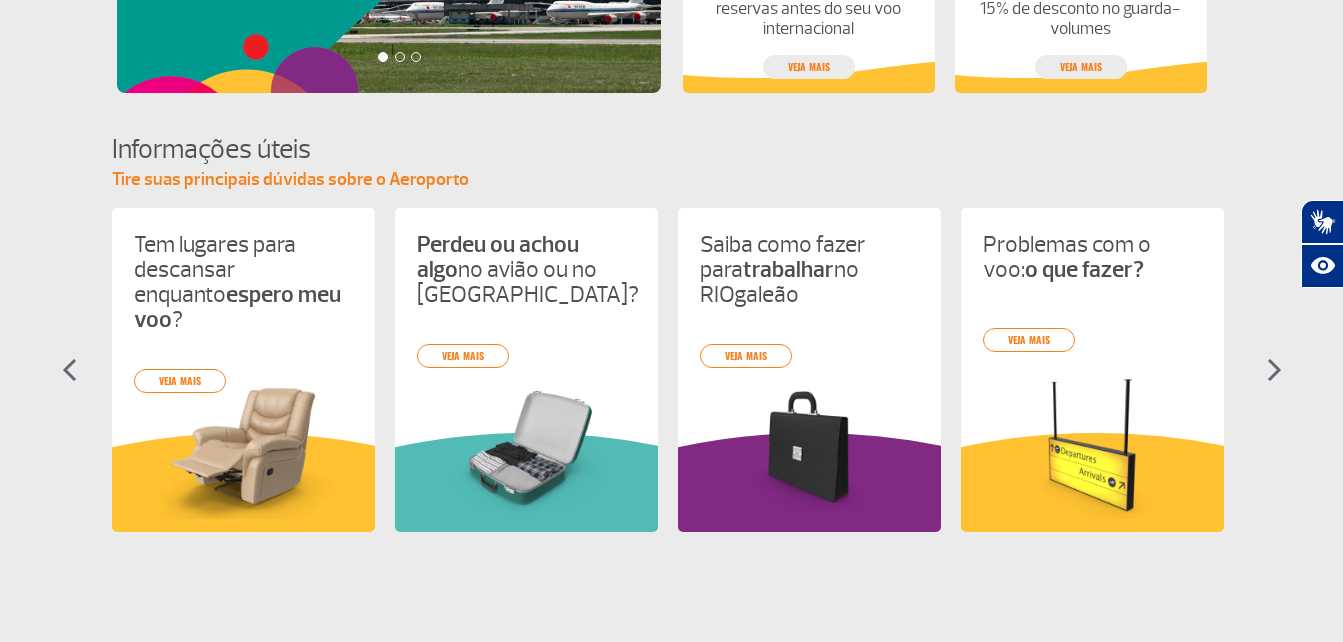 click at bounding box center [1274, 370] 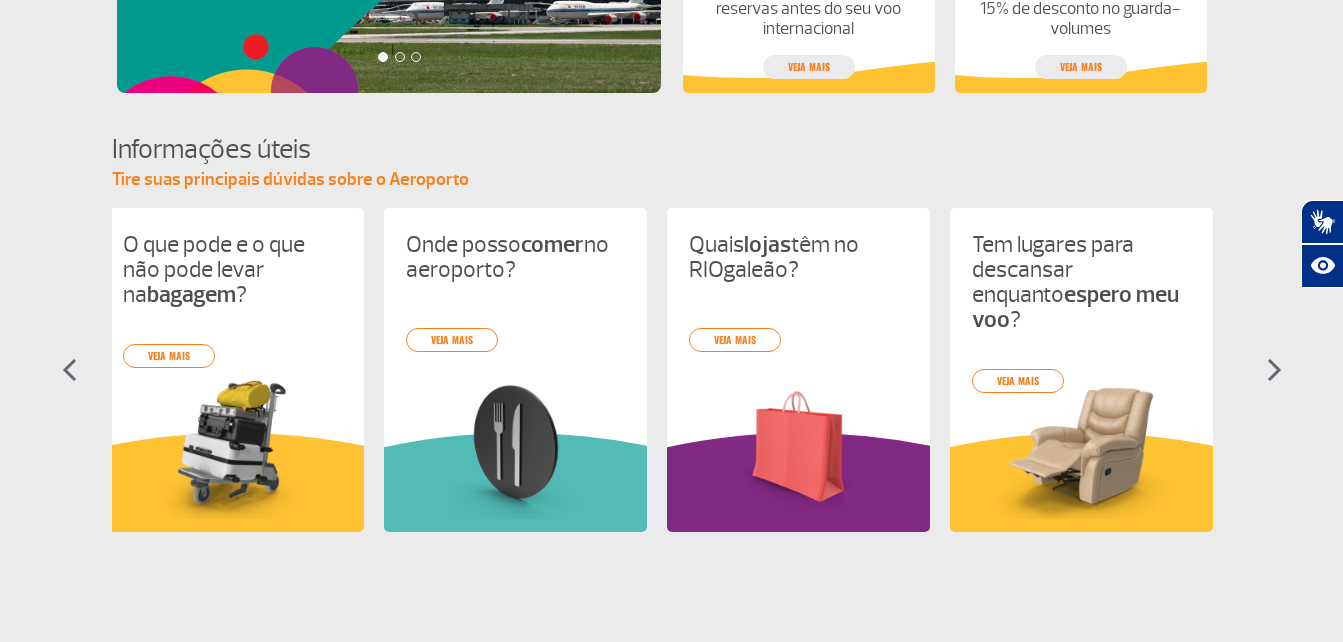 scroll, scrollTop: 0, scrollLeft: 0, axis: both 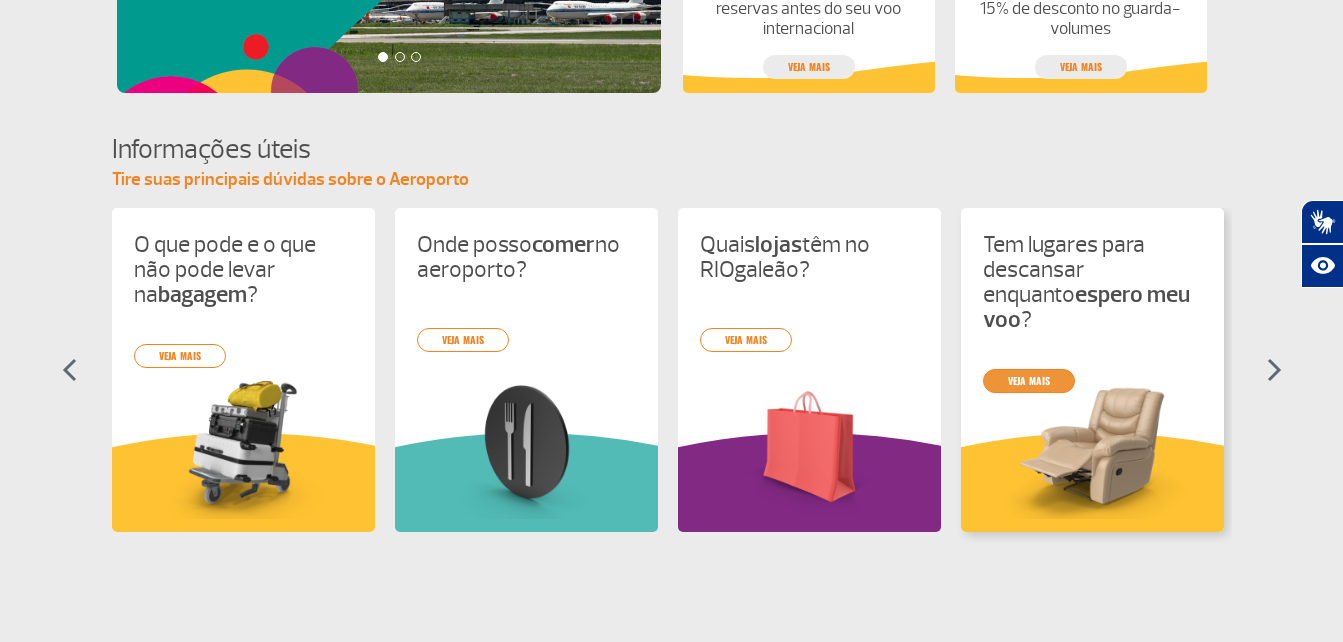 click on "O que pode e o que não pode levar na  bagagem ?
veja mais Onde posso  comer  no aeroporto?
veja mais Quais  lojas  têm no RIOgaleão?
veja mais Tem lugares para descansar enquanto  espero meu voo ?
veja mais Perdeu ou achou algo  no avião ou no aeroporto RIOgaleão?
veja mais Saiba como fazer para  trabalhar  no RIOgaleão
veja mais Problemas com o voo:  o que fazer?
veja mais" at bounding box center [672, 388] 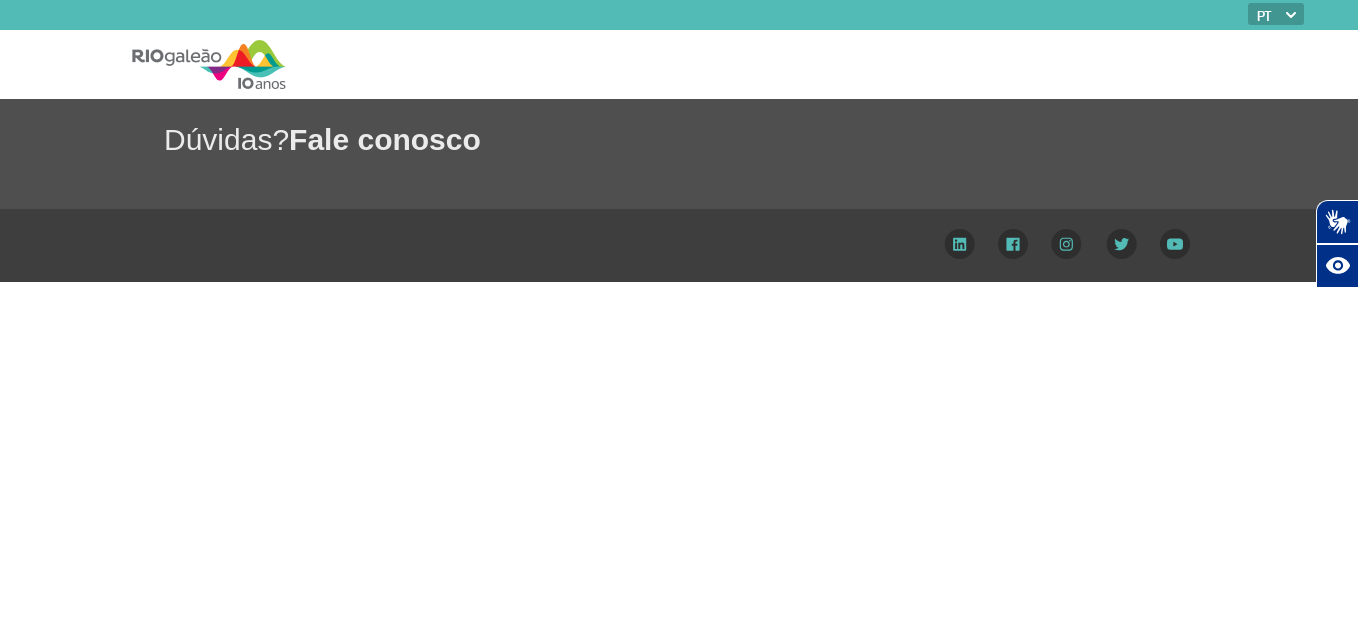 scroll, scrollTop: 0, scrollLeft: 0, axis: both 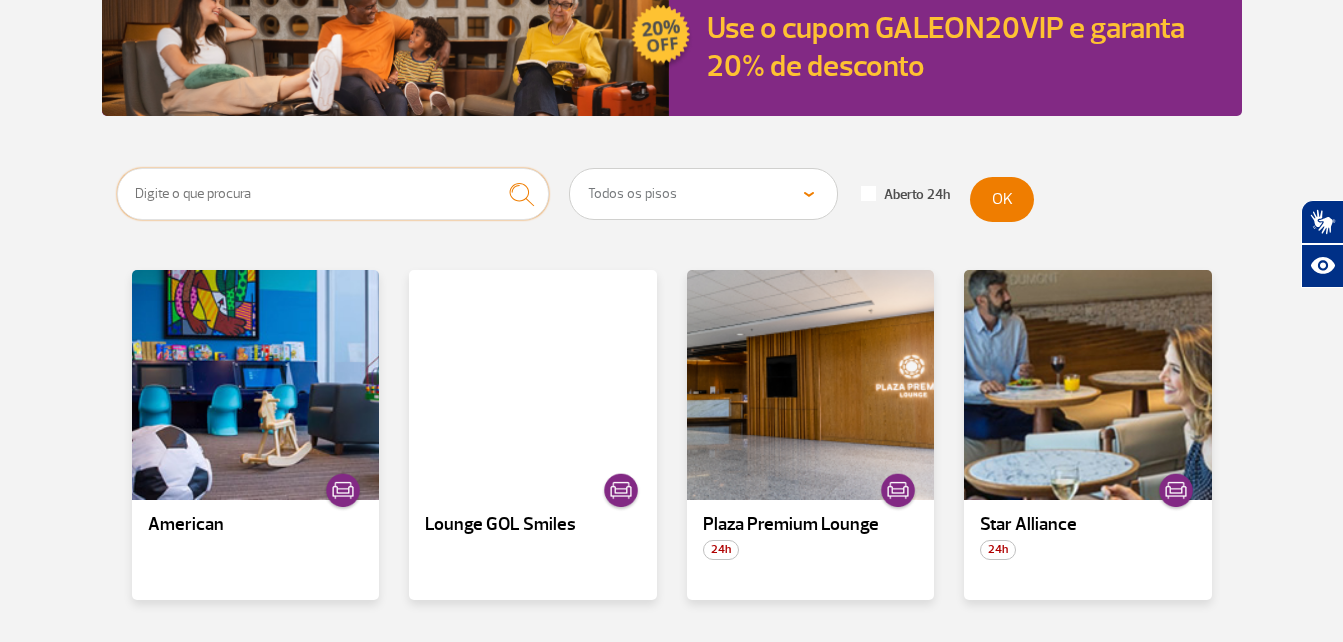 click at bounding box center [333, 194] 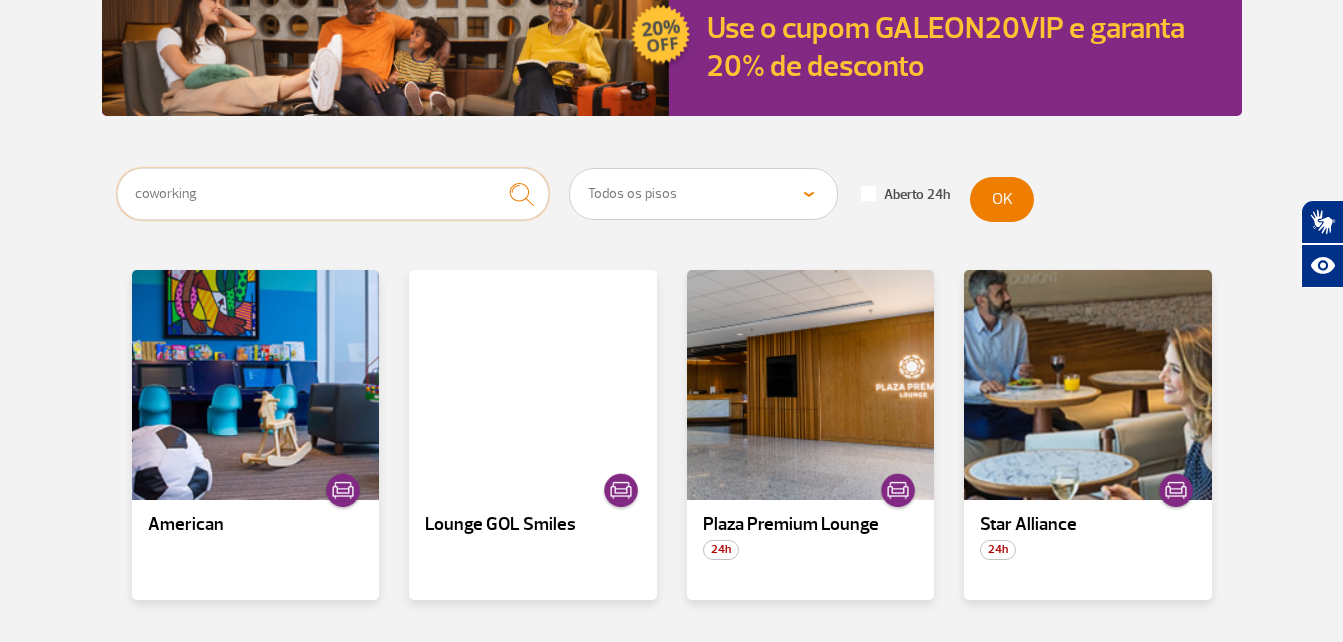 click at bounding box center (521, 194) 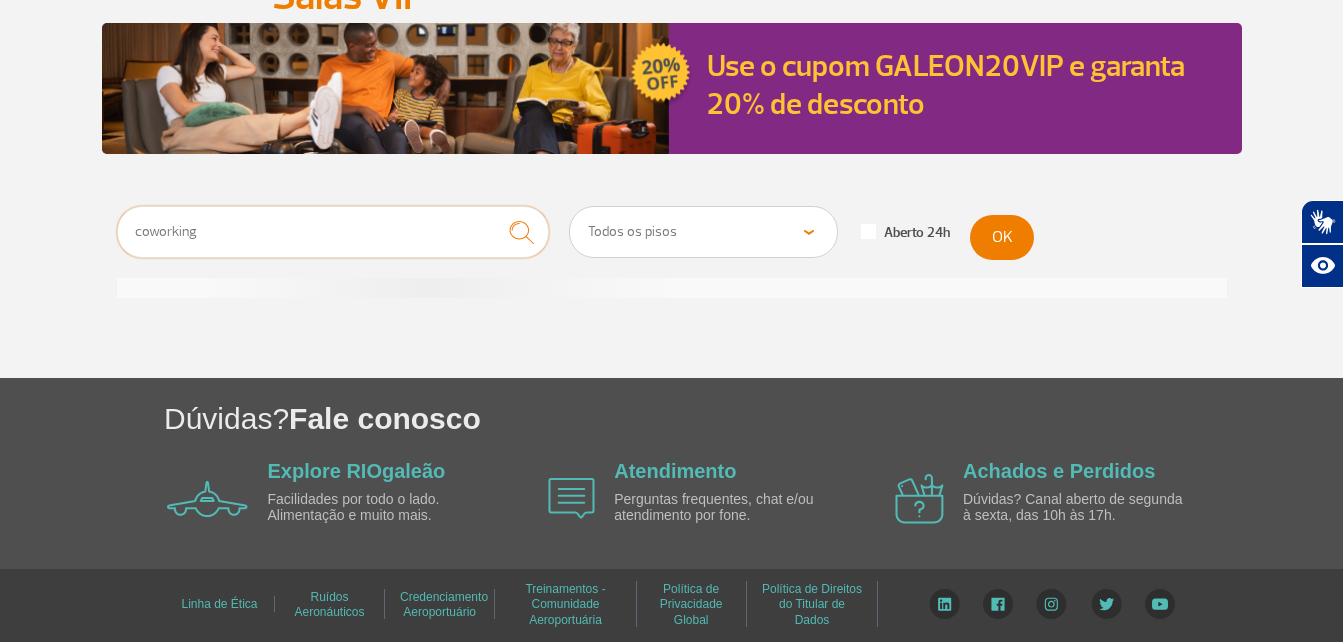 scroll, scrollTop: 226, scrollLeft: 0, axis: vertical 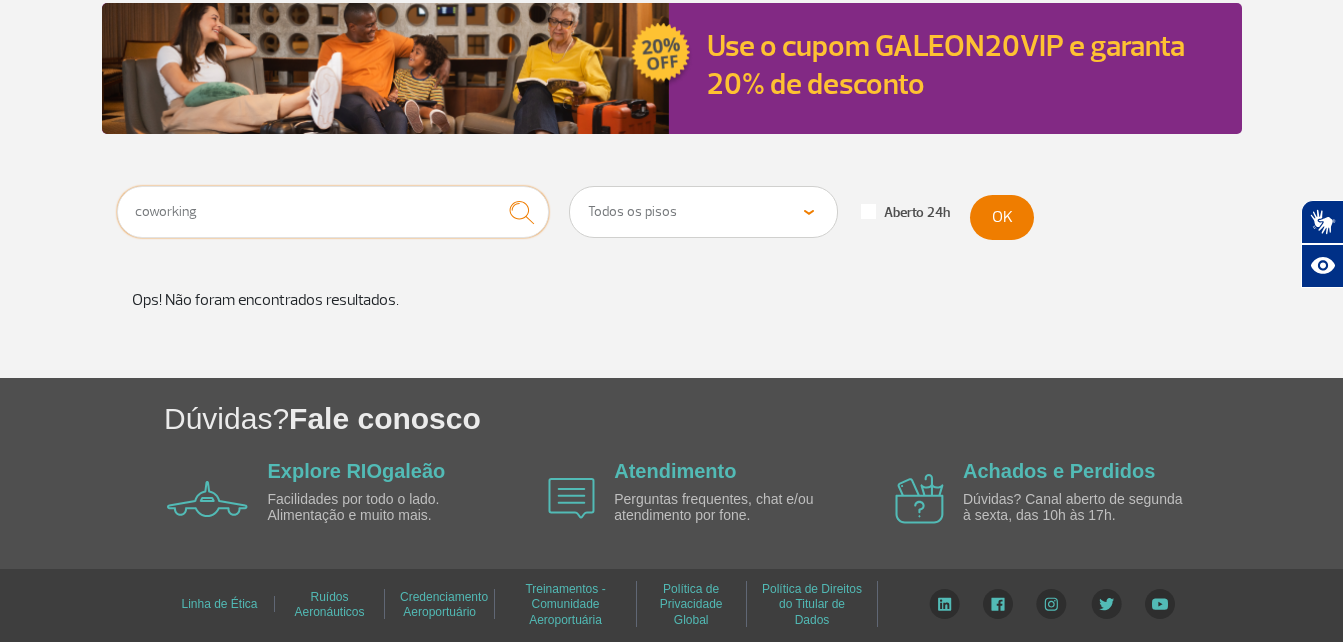 click on "coworking" at bounding box center (333, 212) 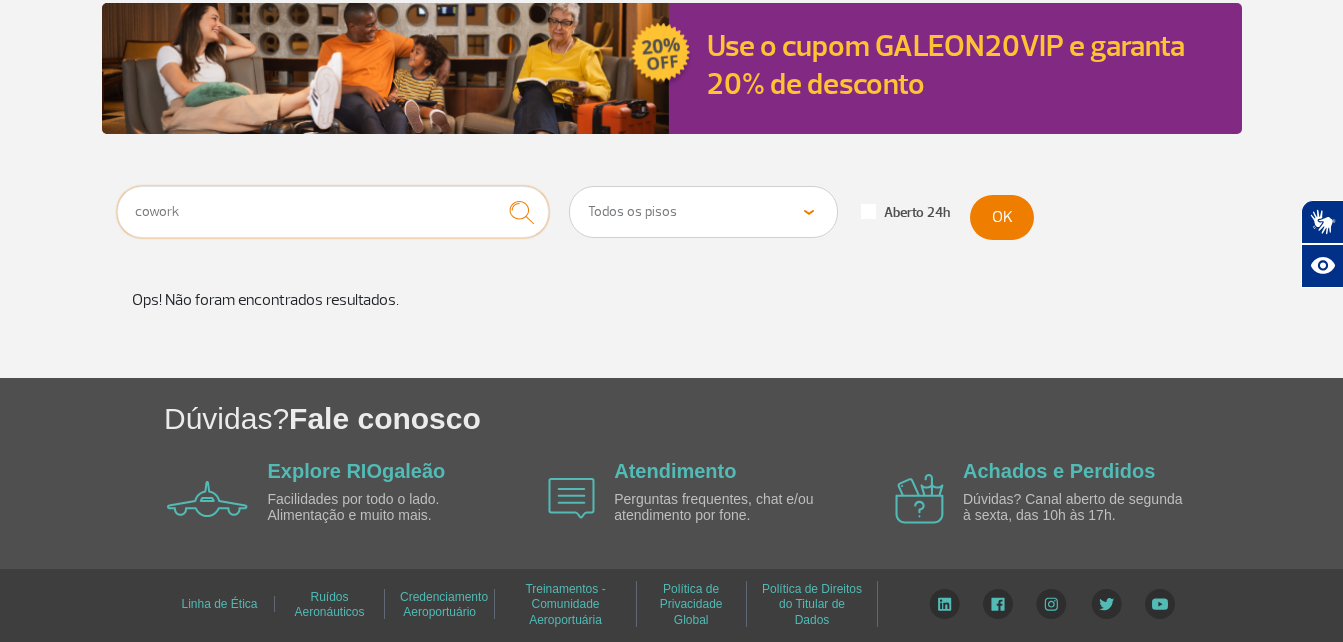 click at bounding box center [521, 212] 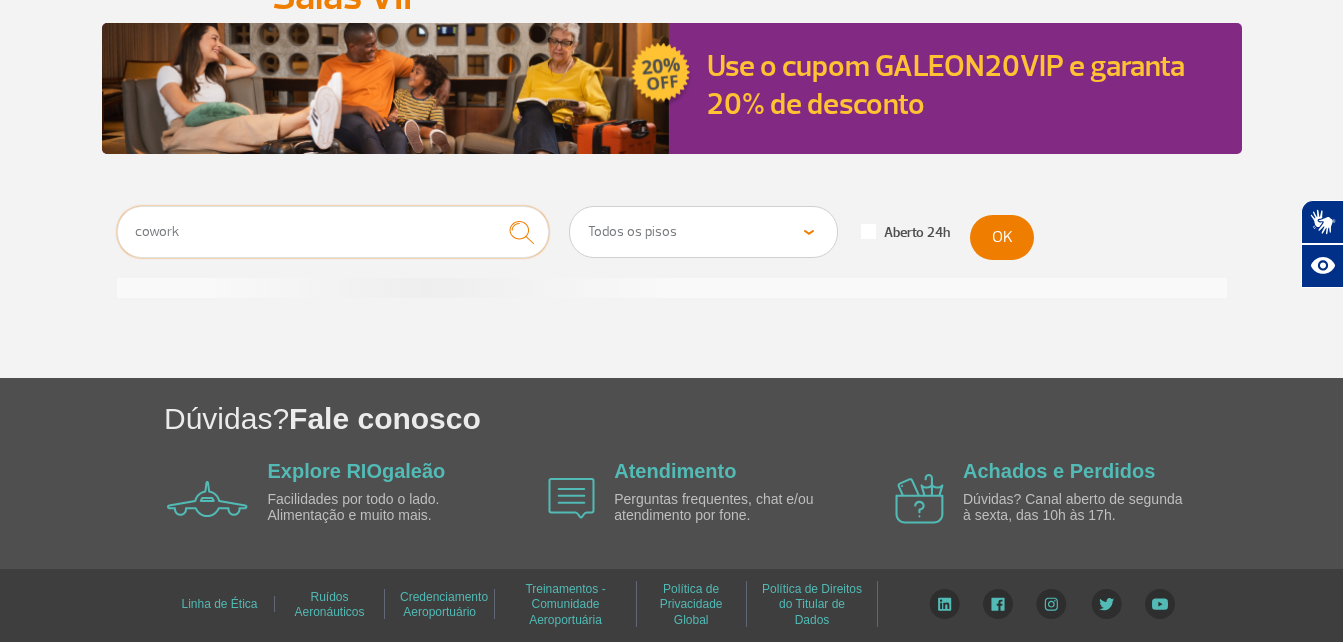 scroll, scrollTop: 226, scrollLeft: 0, axis: vertical 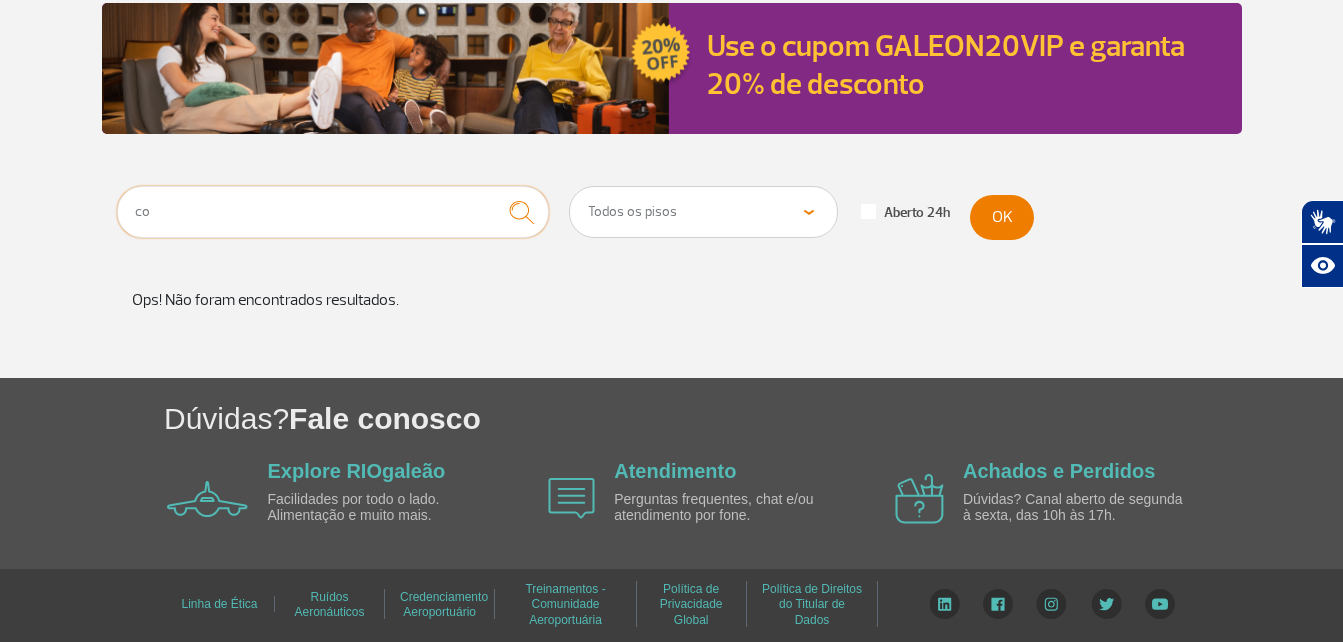 type on "c" 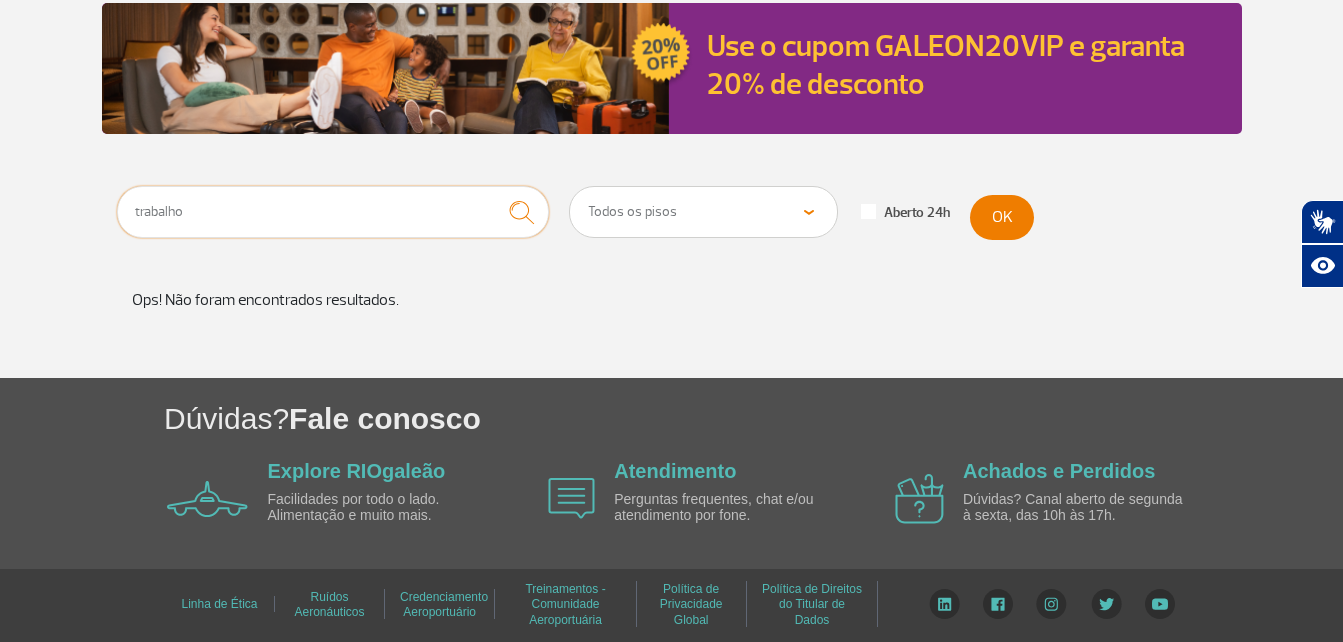 click at bounding box center [521, 212] 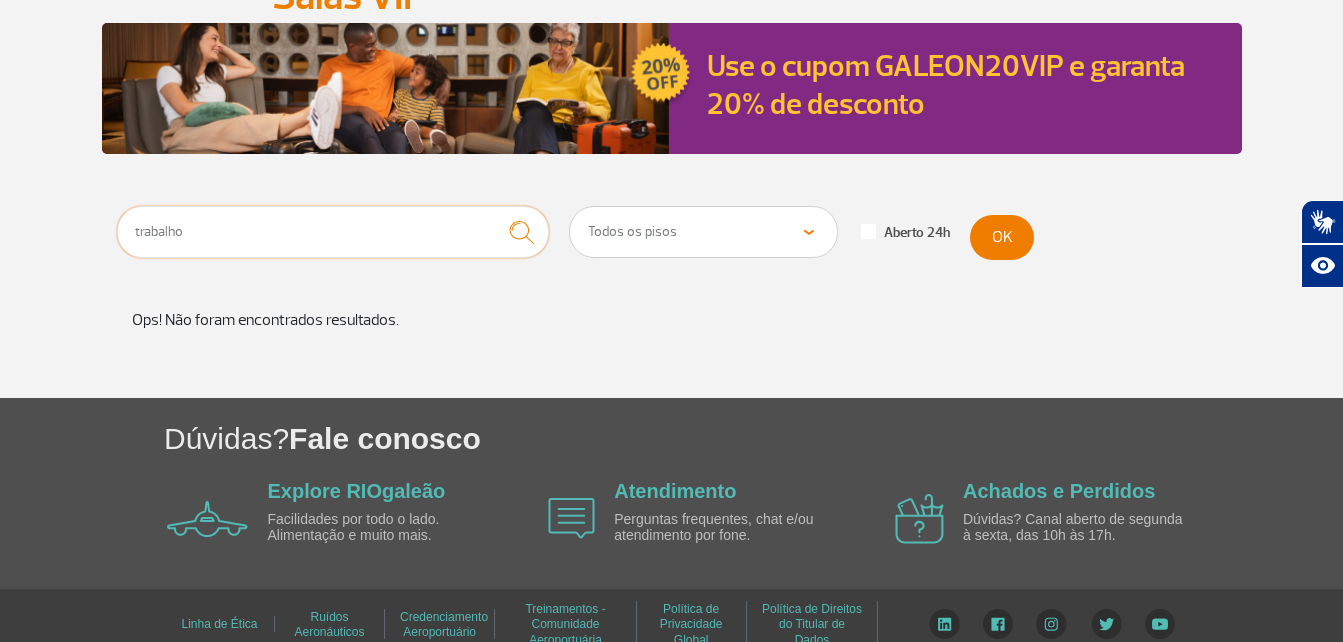 scroll, scrollTop: 226, scrollLeft: 0, axis: vertical 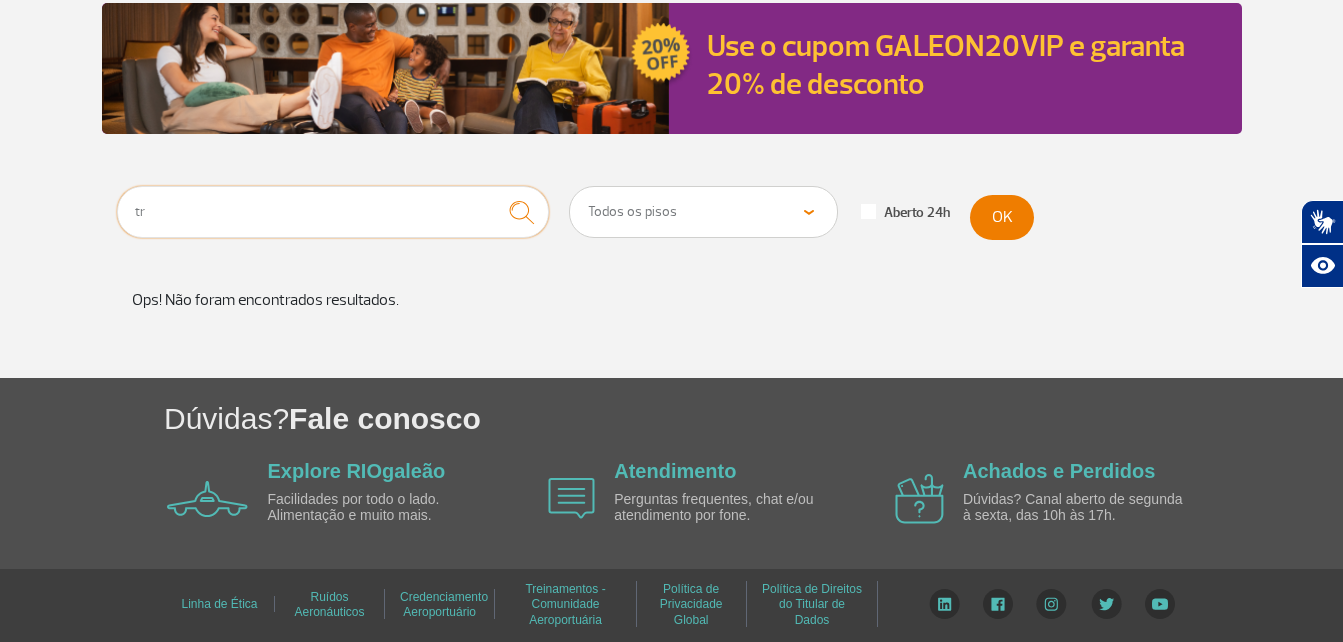 type on "t" 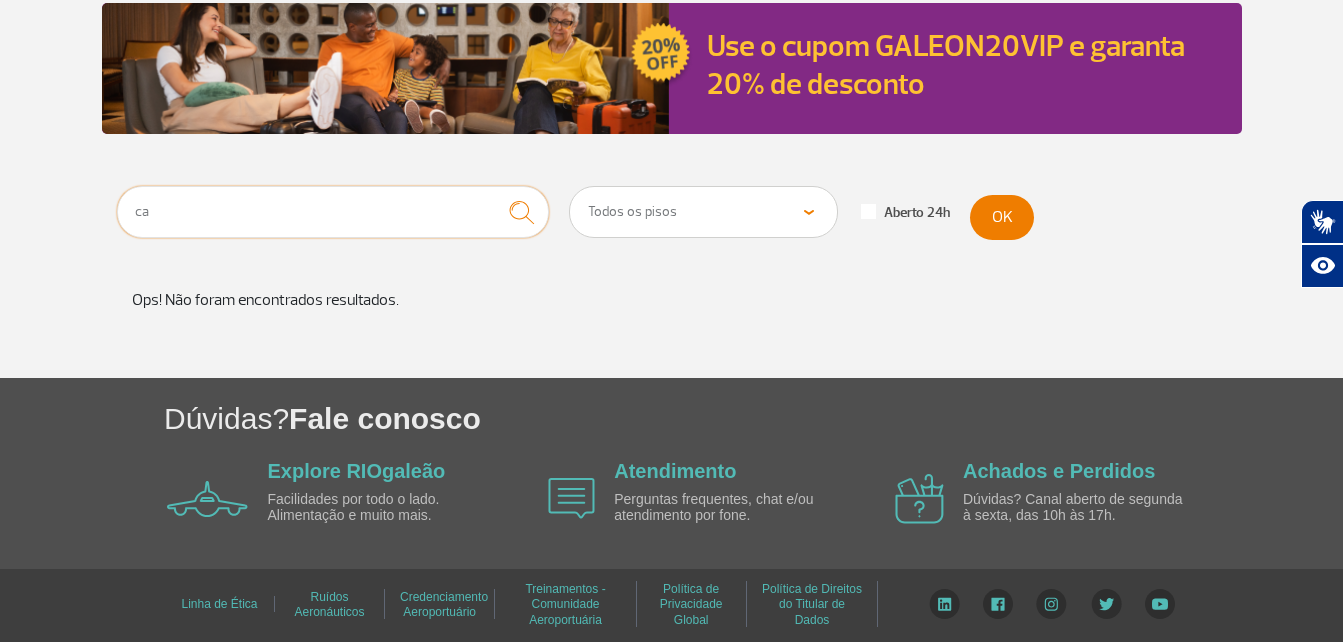 type on "c" 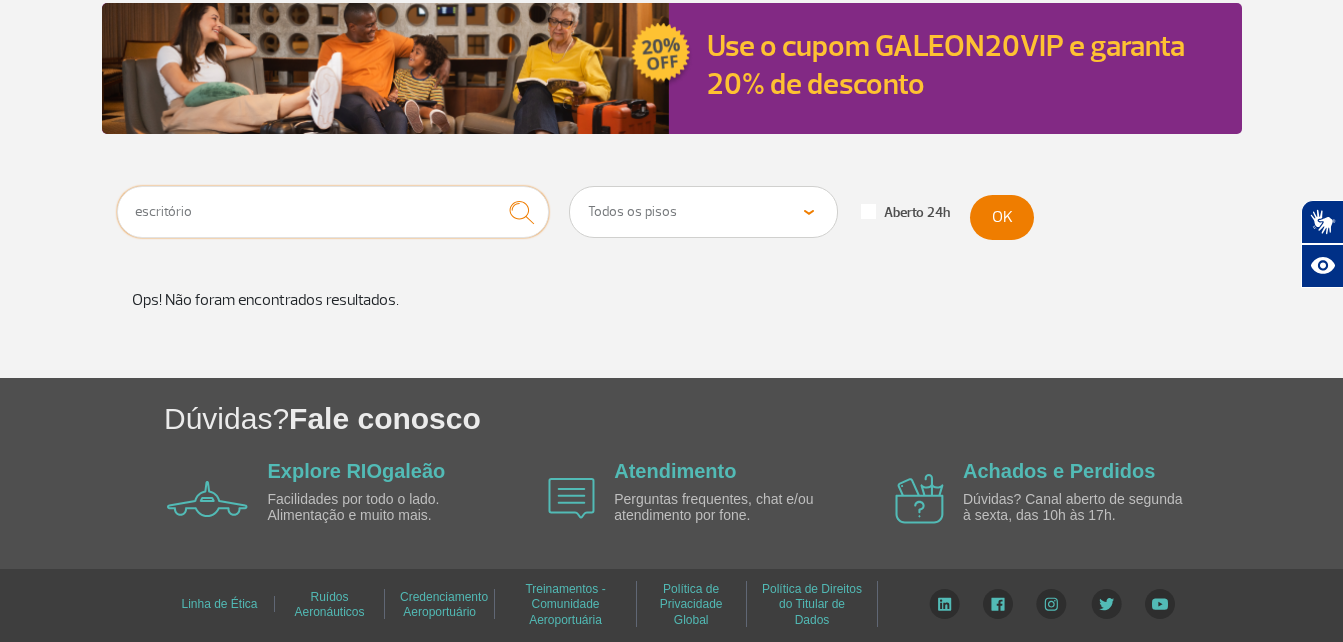 type on "escritório" 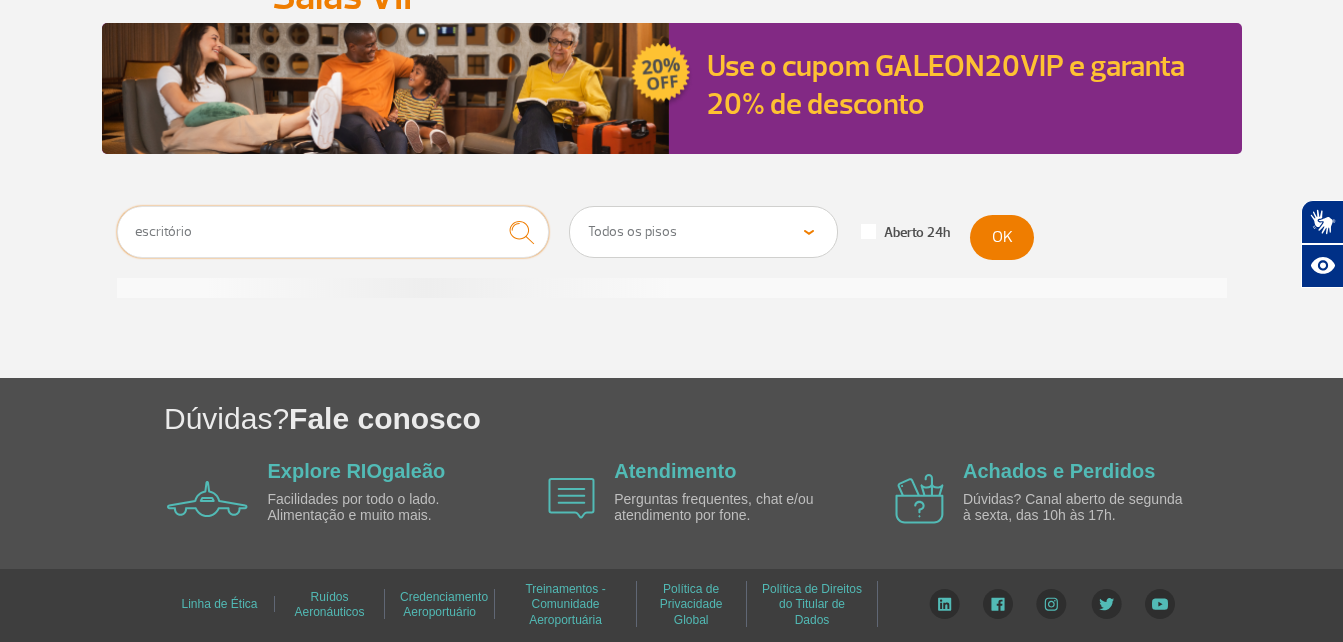scroll, scrollTop: 226, scrollLeft: 0, axis: vertical 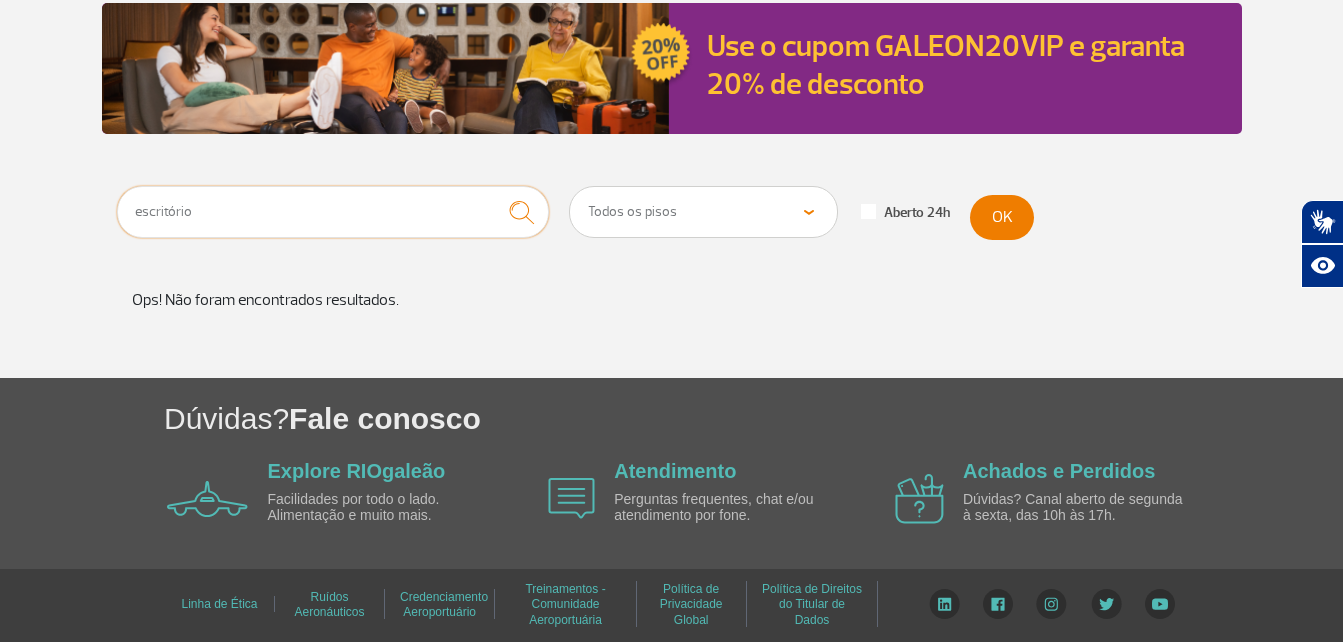 drag, startPoint x: 439, startPoint y: 212, endPoint x: -1, endPoint y: 205, distance: 440.05566 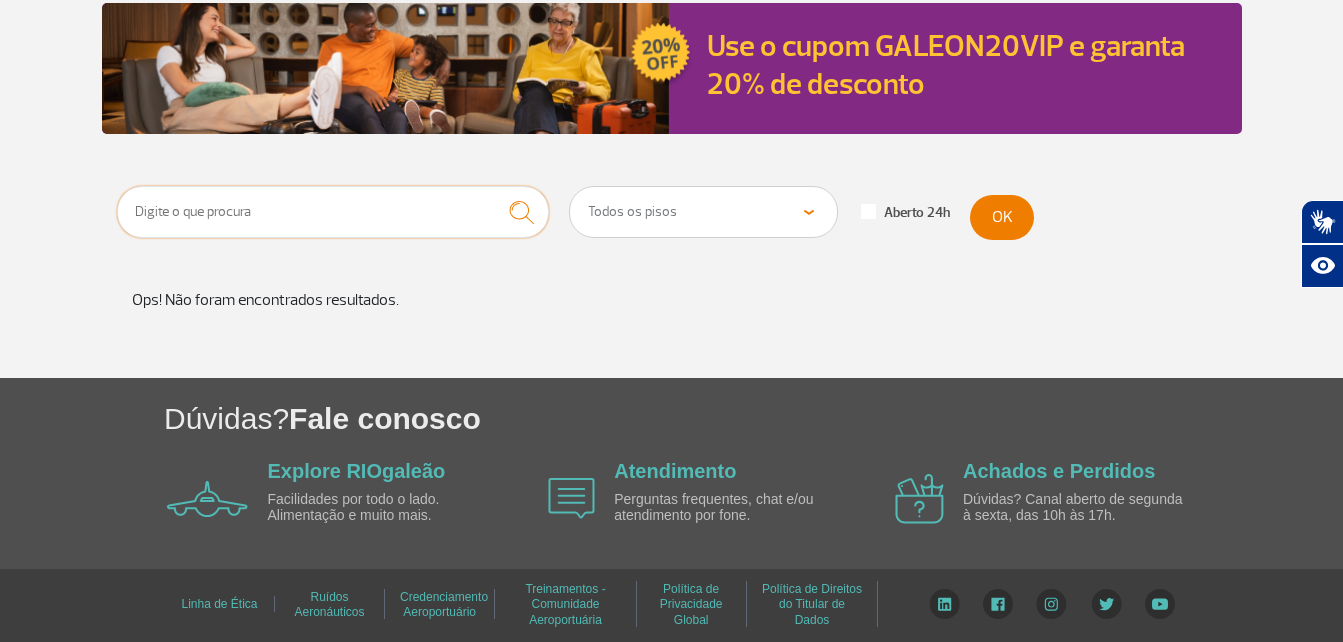 type 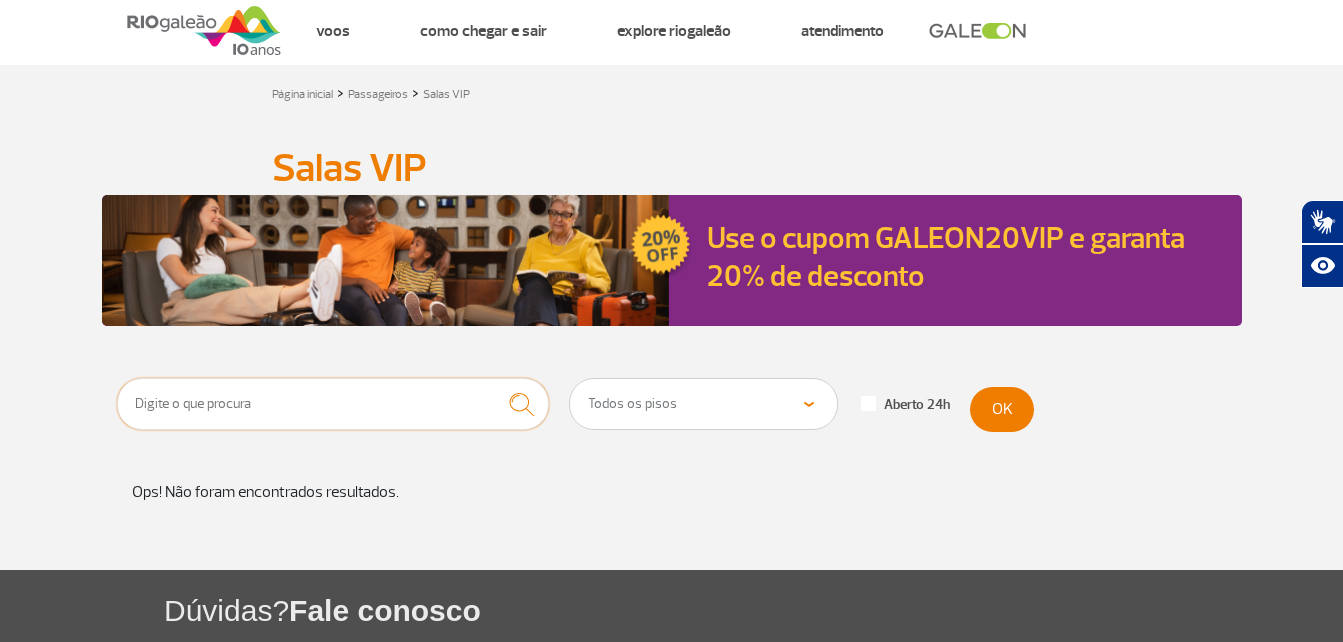 scroll, scrollTop: 0, scrollLeft: 0, axis: both 